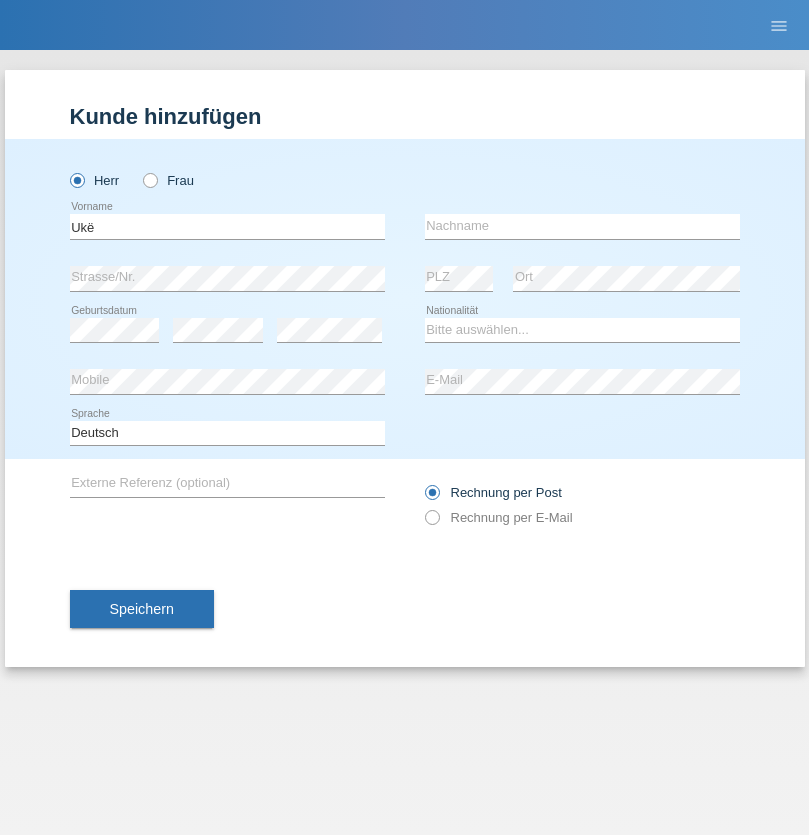 scroll, scrollTop: 0, scrollLeft: 0, axis: both 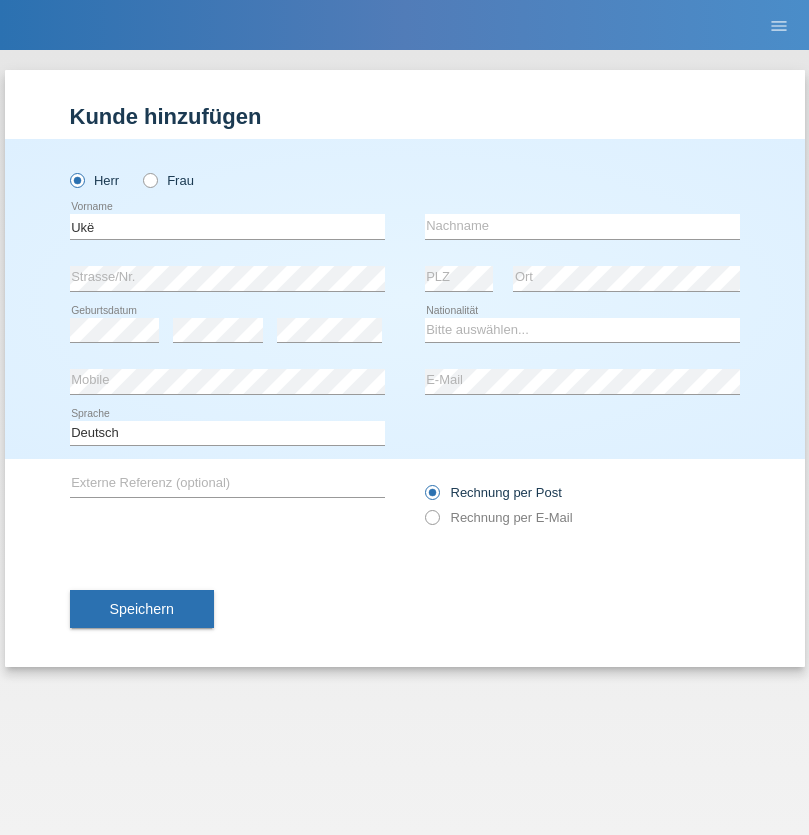 type on "Ukë" 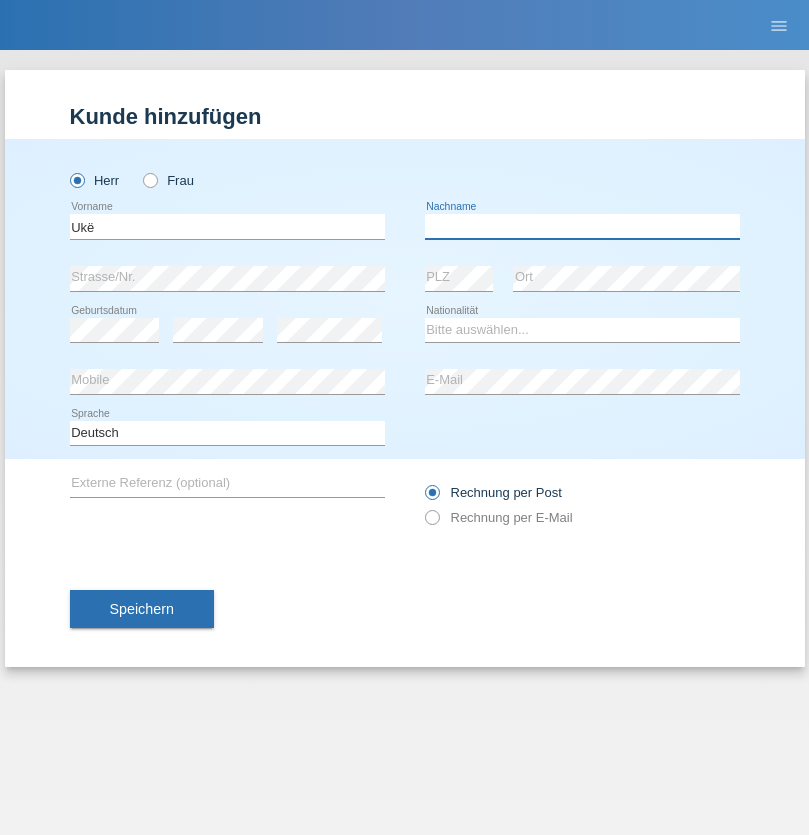 click at bounding box center [582, 226] 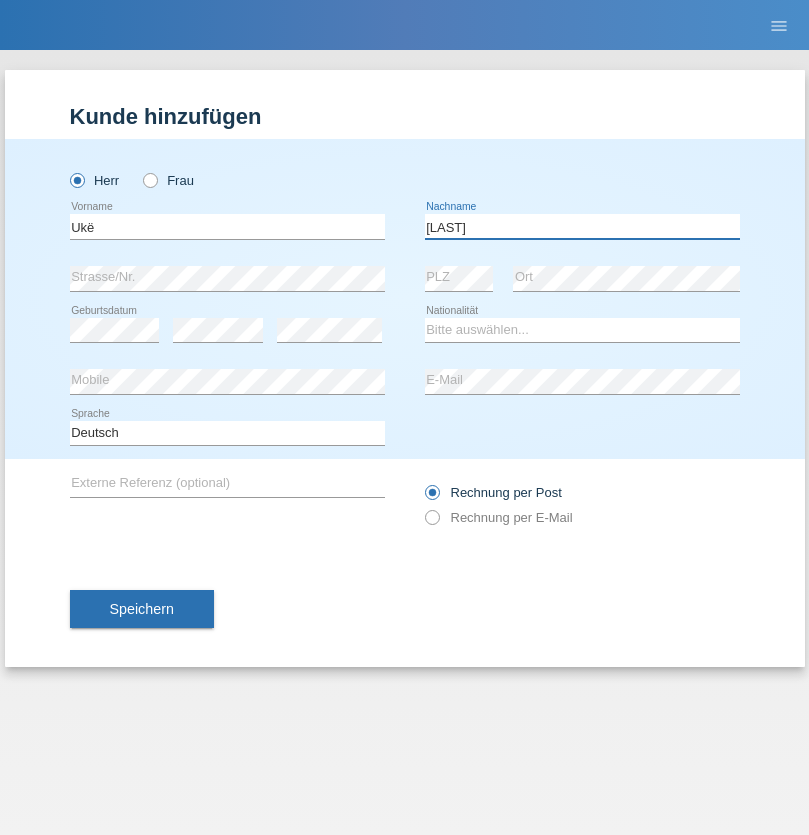type on "[LAST]" 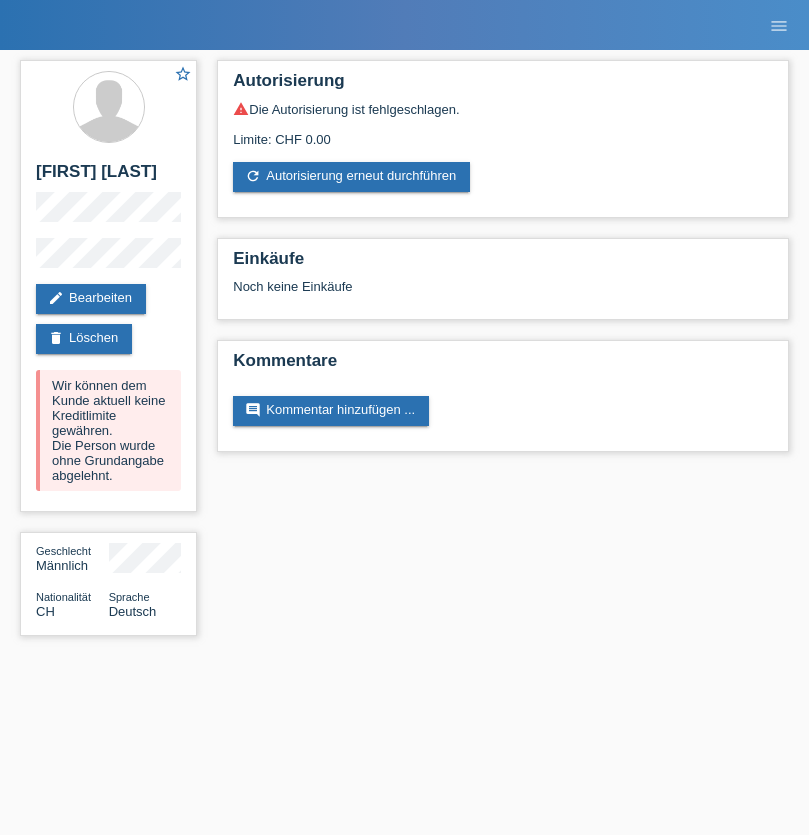 scroll, scrollTop: 0, scrollLeft: 0, axis: both 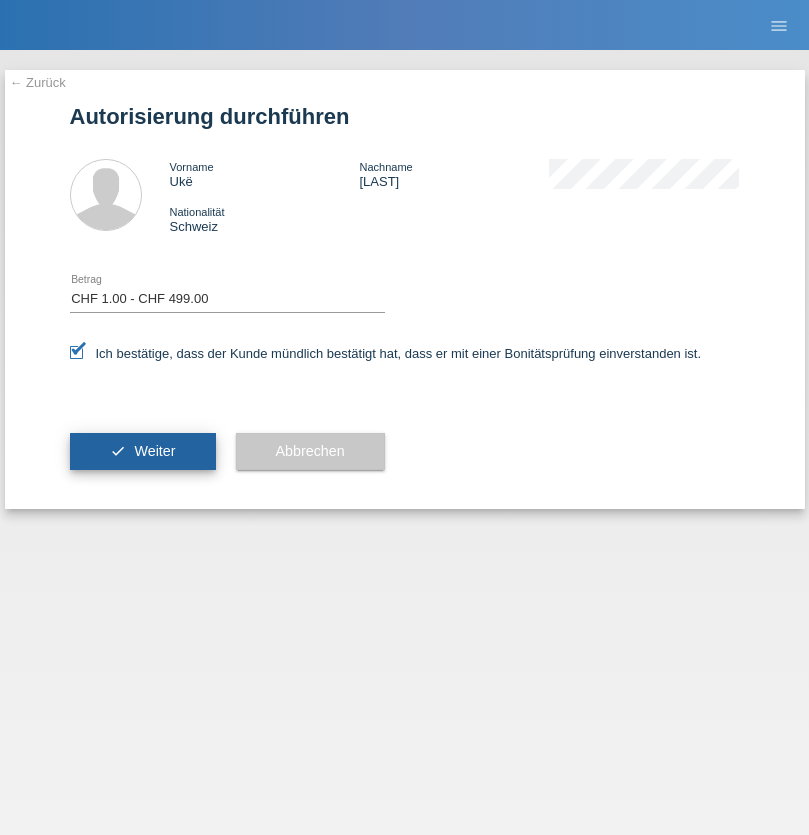 click on "Weiter" at bounding box center [154, 451] 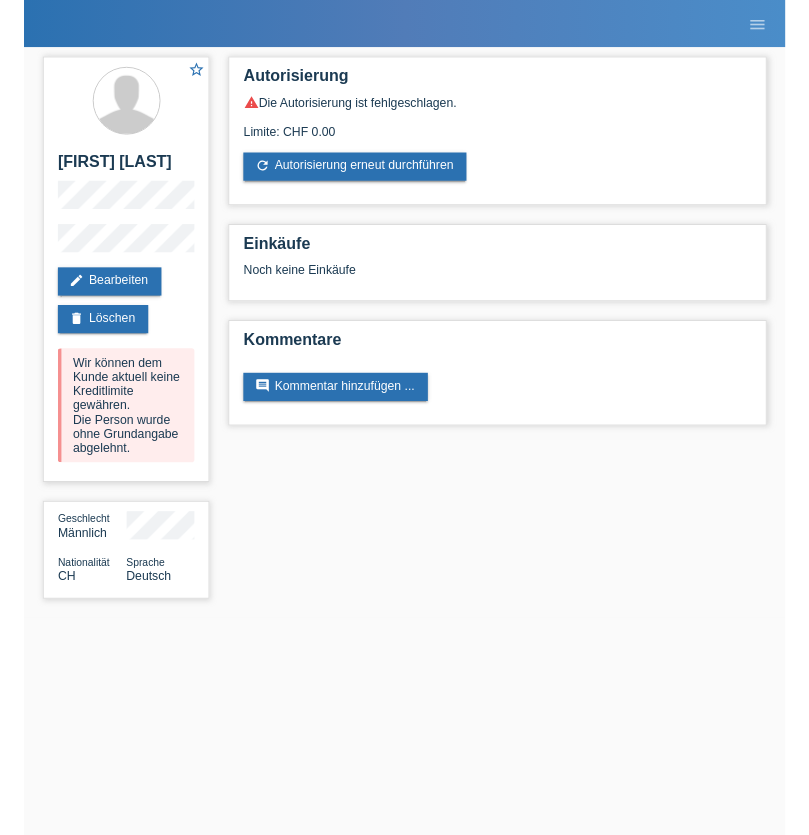 scroll, scrollTop: 0, scrollLeft: 0, axis: both 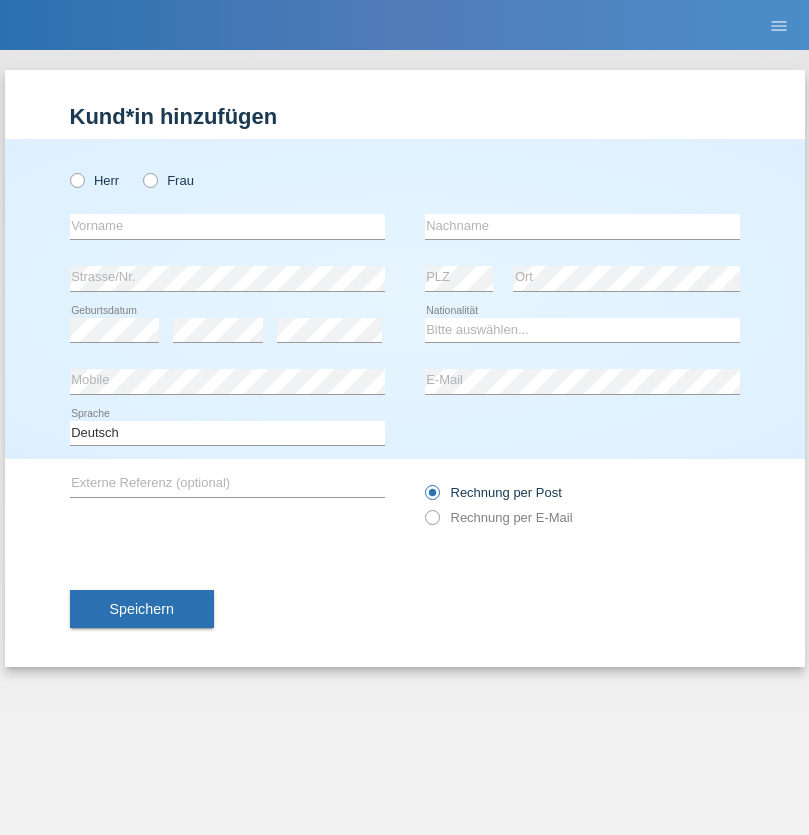 radio on "true" 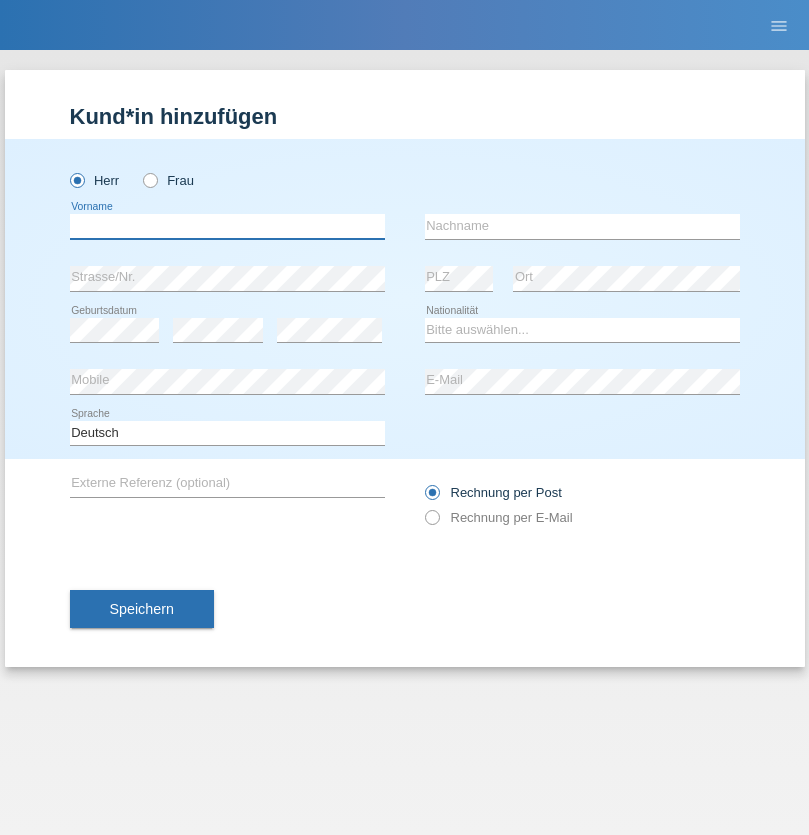 click at bounding box center (227, 226) 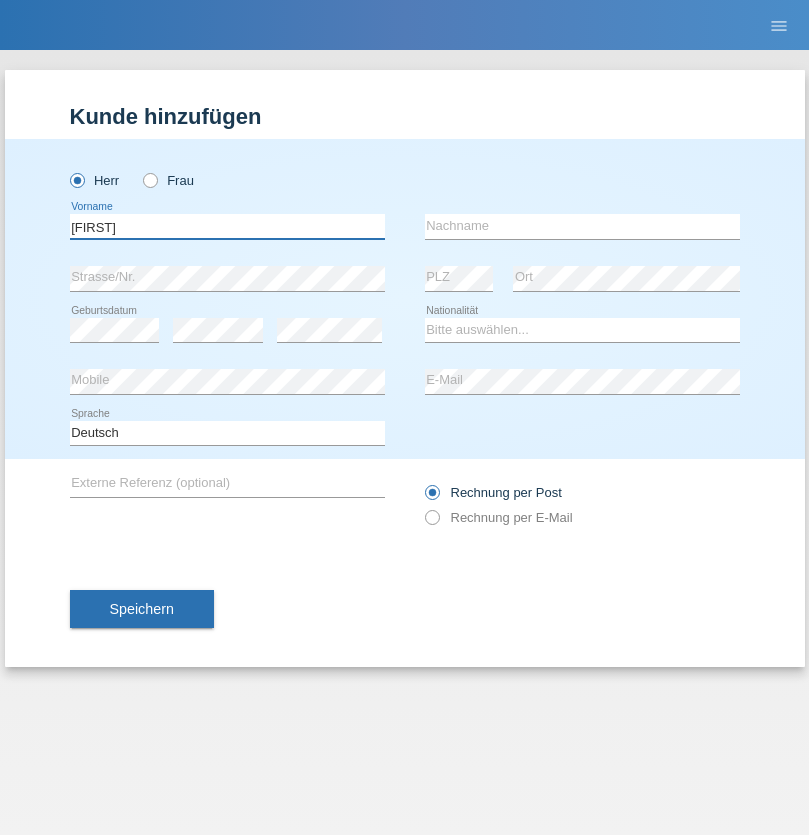 type on "[FIRST]" 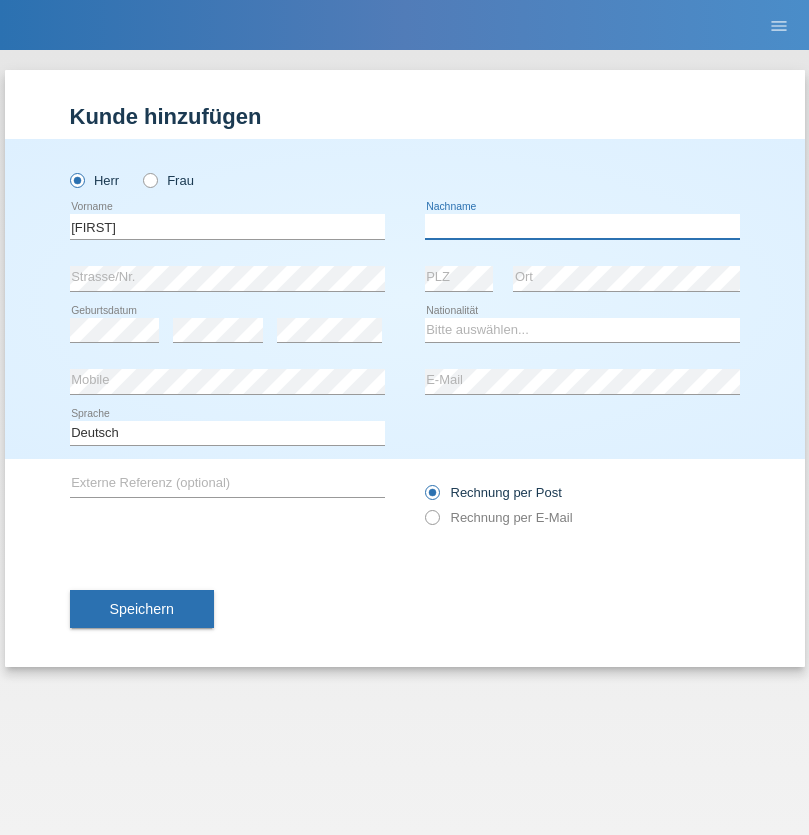 click at bounding box center (582, 226) 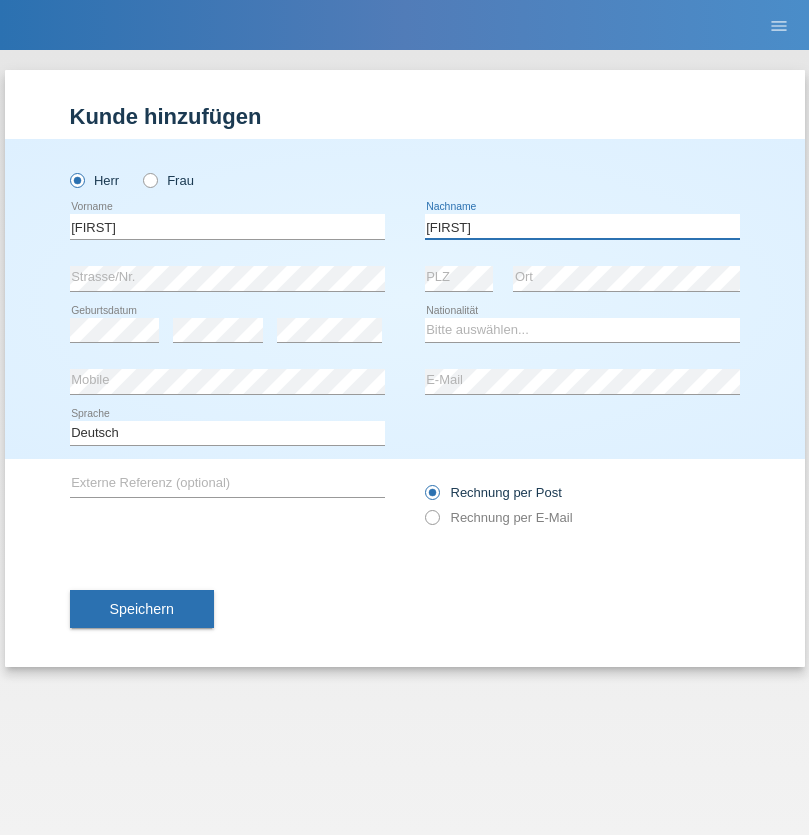 type on "[LAST]" 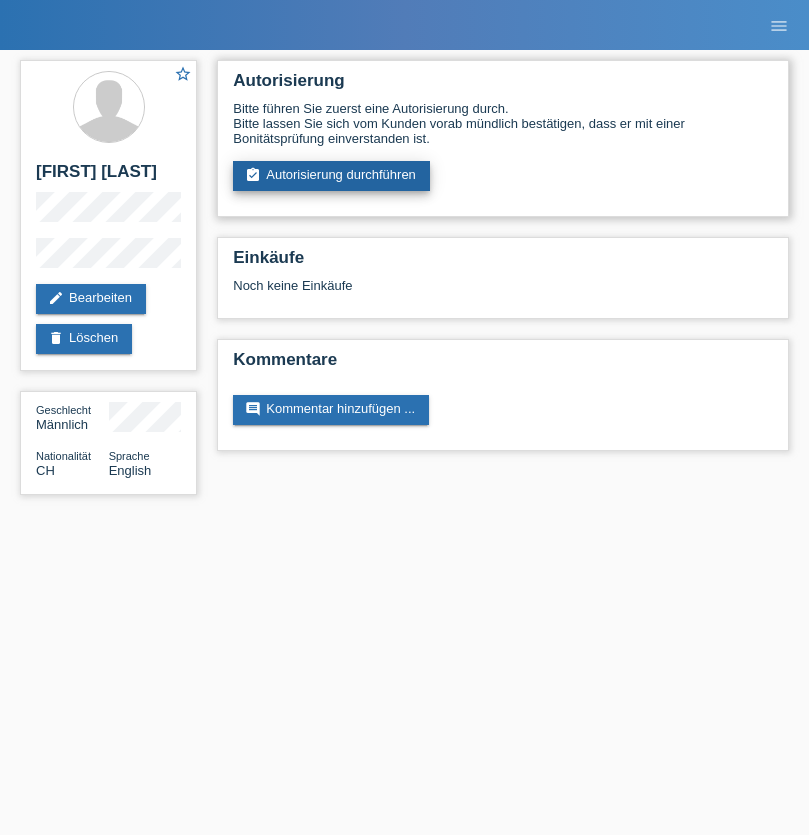 click on "assignment_turned_in  Autorisierung durchführen" at bounding box center [331, 176] 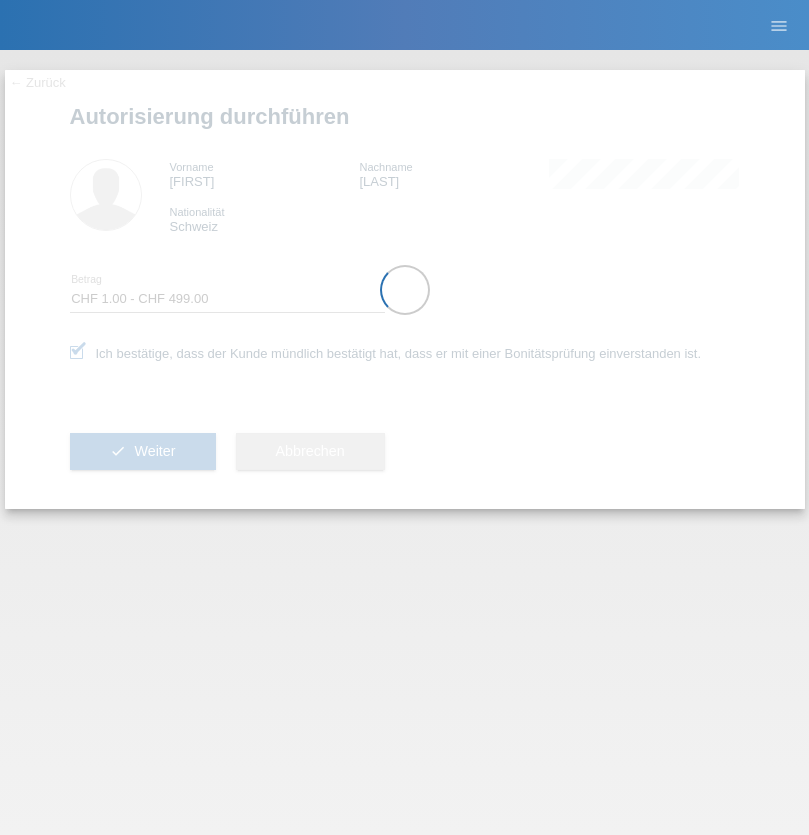 scroll, scrollTop: 0, scrollLeft: 0, axis: both 